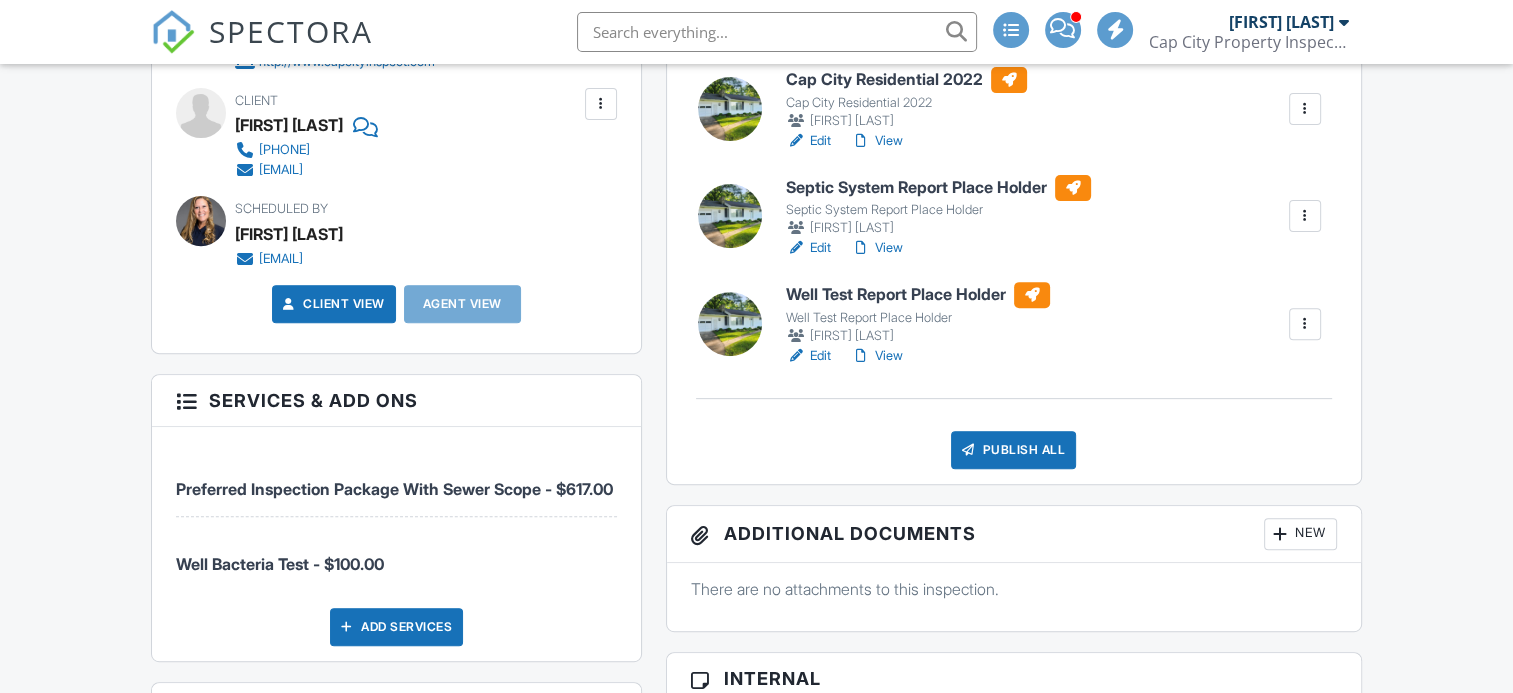 scroll, scrollTop: 700, scrollLeft: 0, axis: vertical 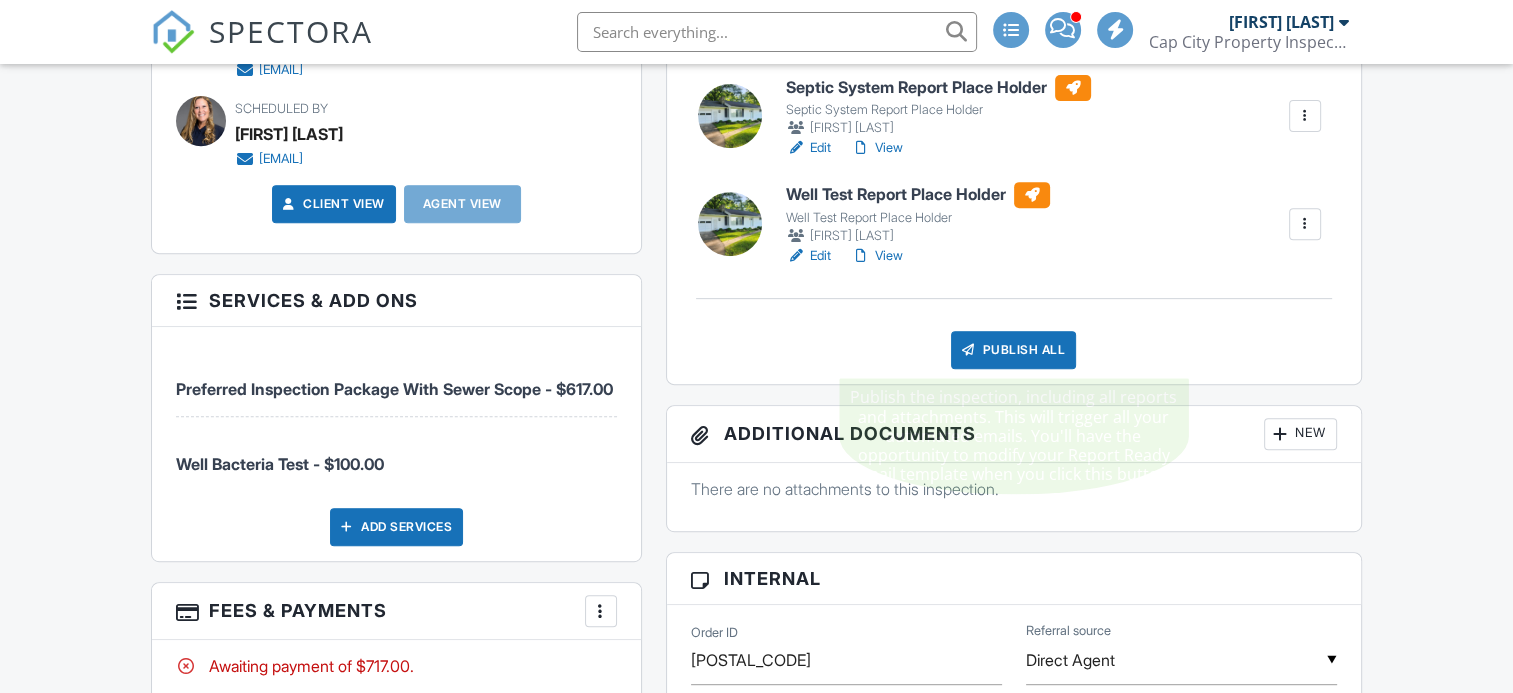 click on "Publish All" at bounding box center [1013, 350] 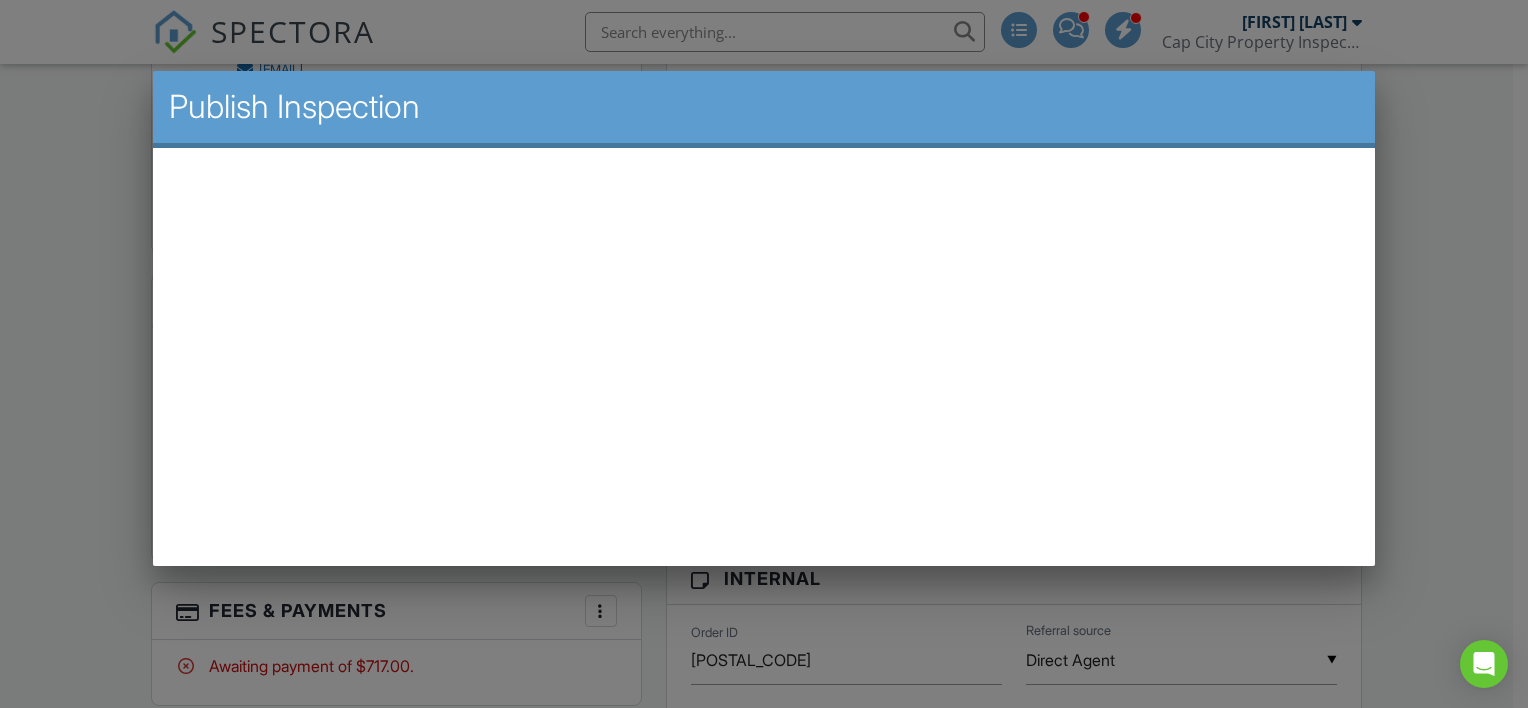 scroll, scrollTop: 0, scrollLeft: 0, axis: both 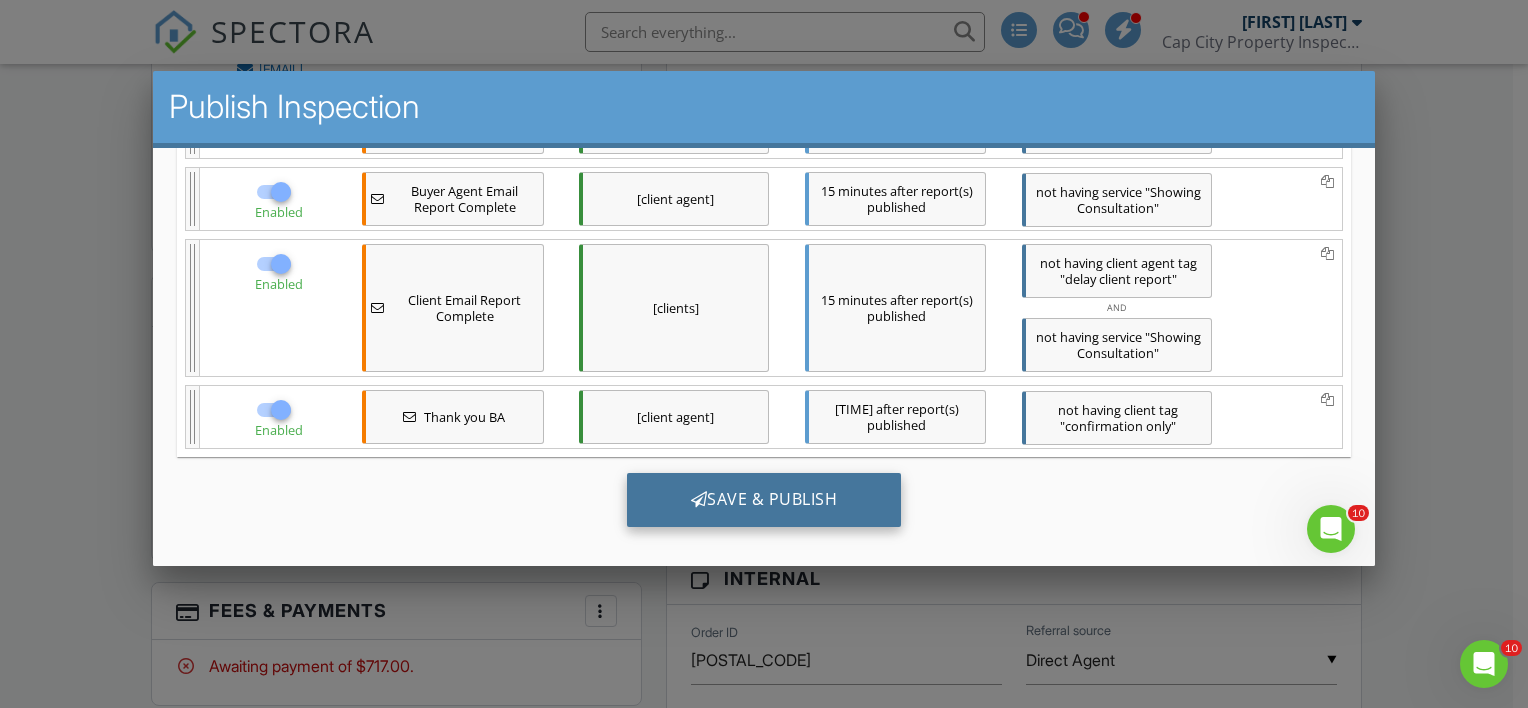 click on "Save & Publish" at bounding box center [763, 499] 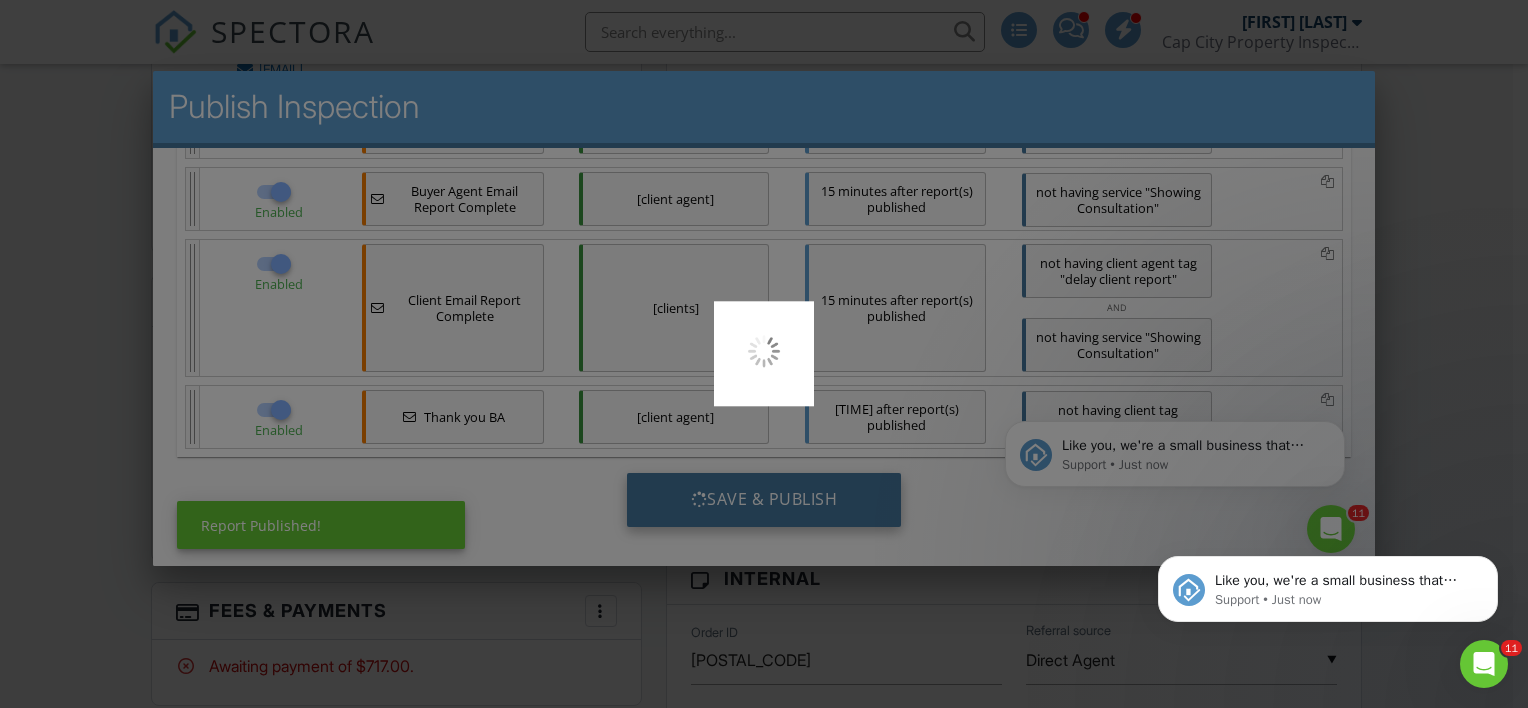 scroll, scrollTop: 0, scrollLeft: 0, axis: both 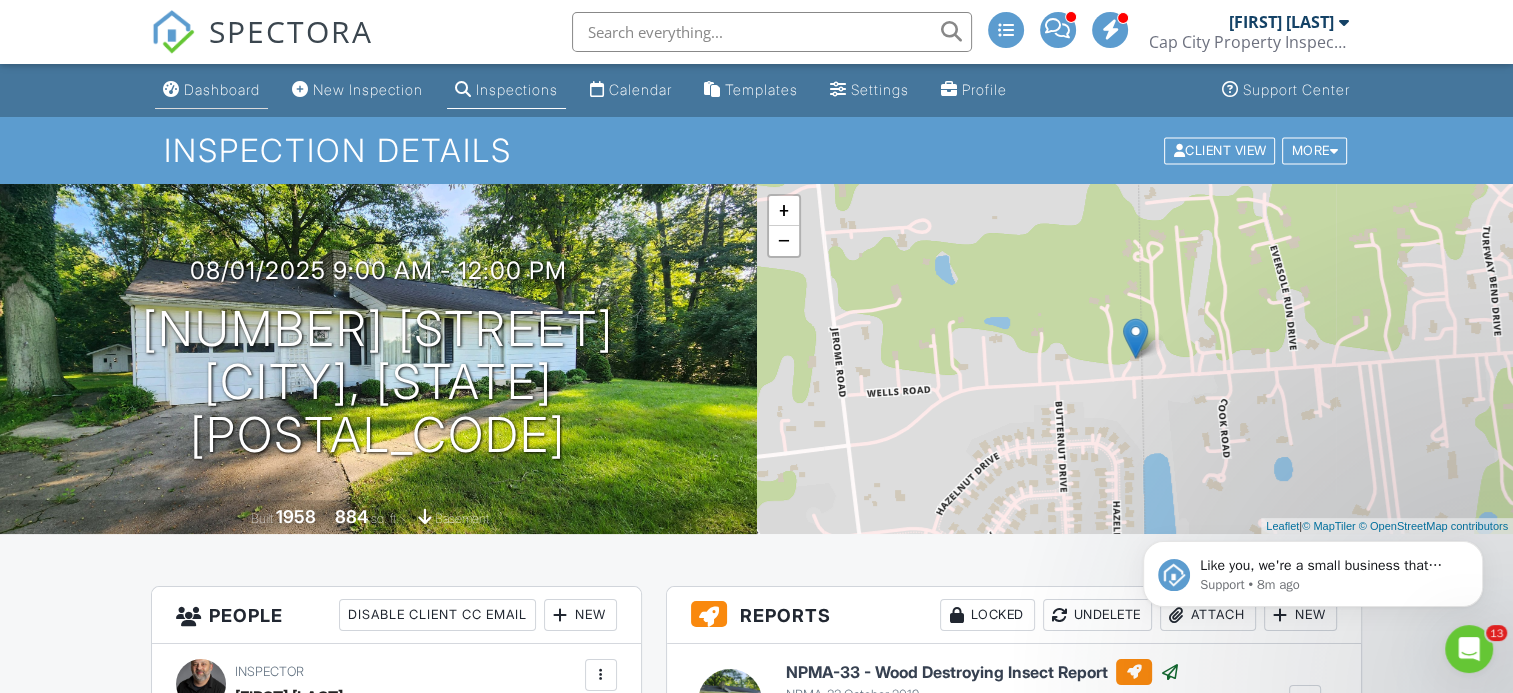 click on "Dashboard" at bounding box center (222, 89) 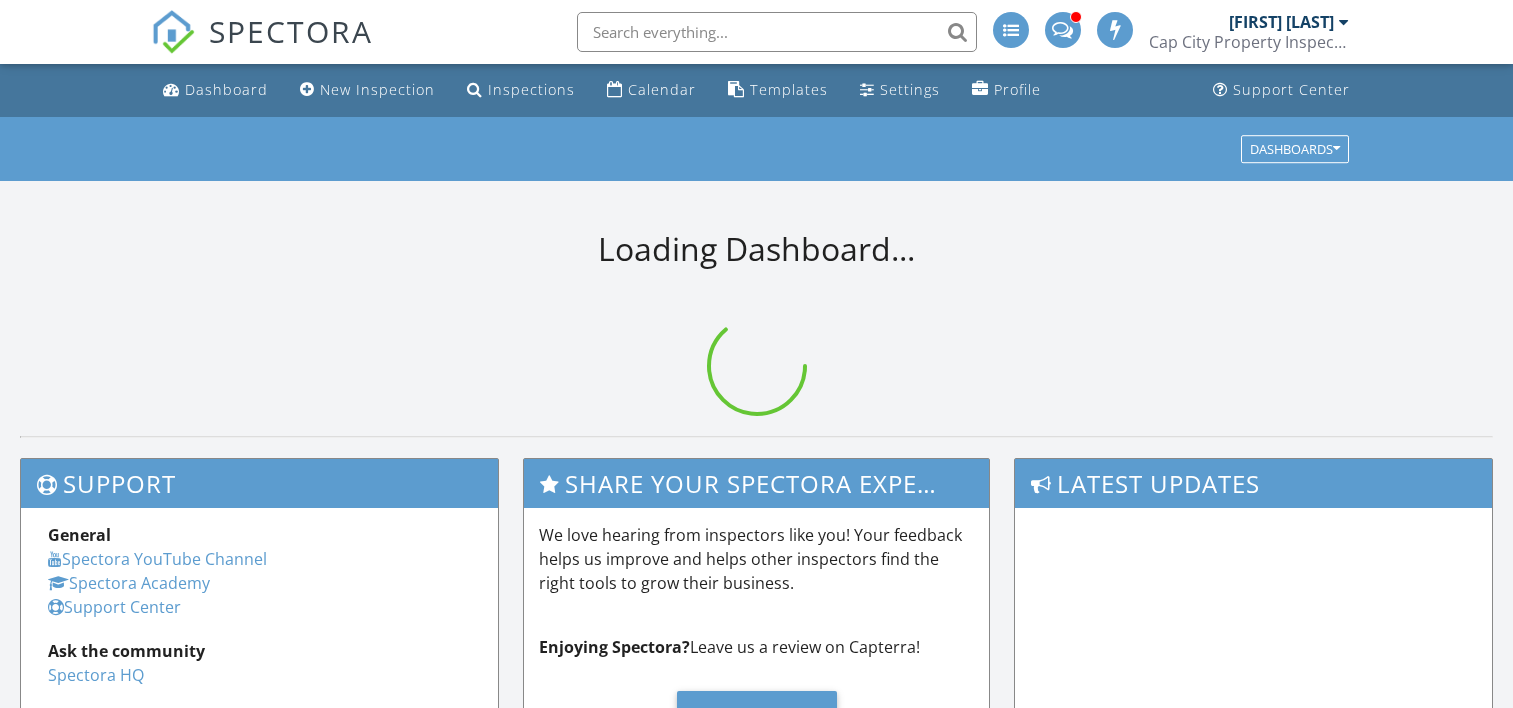 scroll, scrollTop: 0, scrollLeft: 0, axis: both 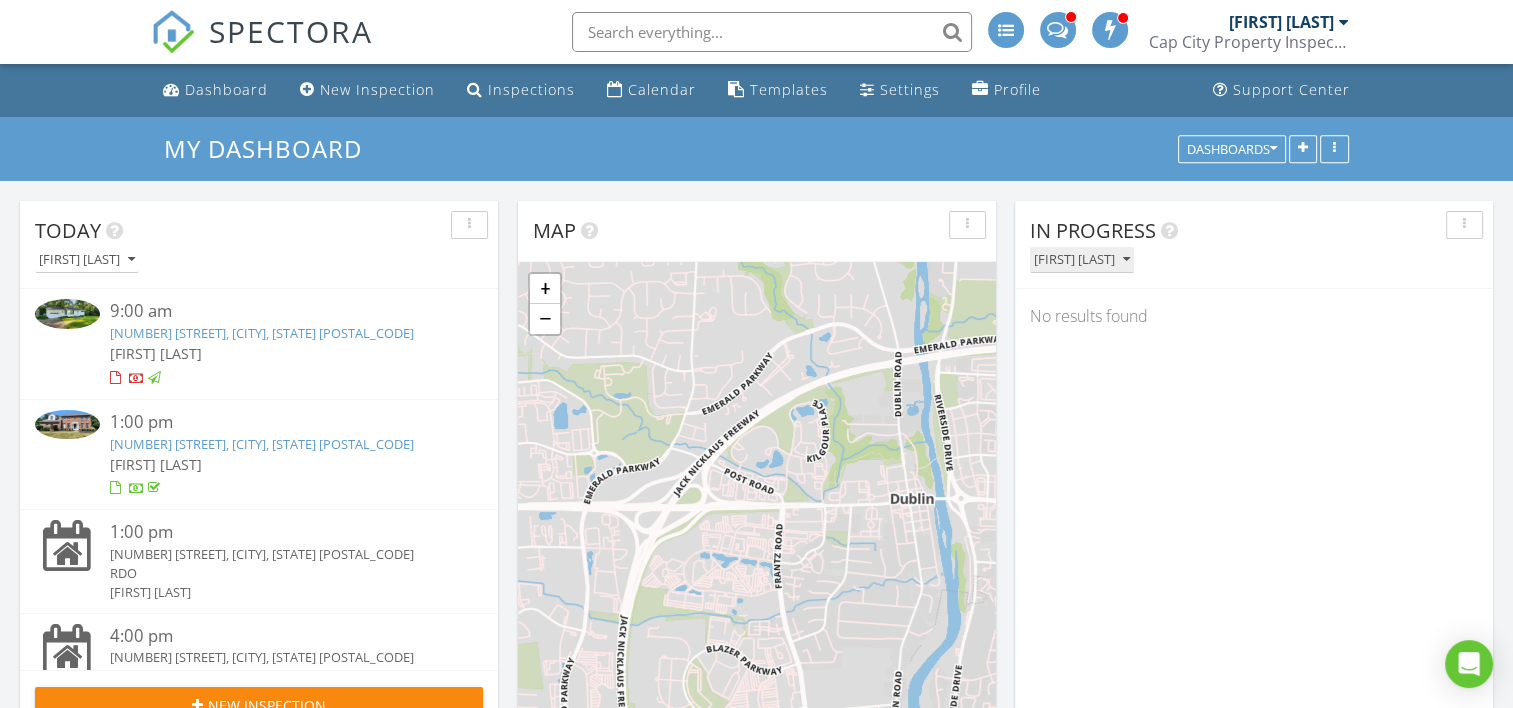 click on "[FIRST] [LAST]" at bounding box center [1082, 260] 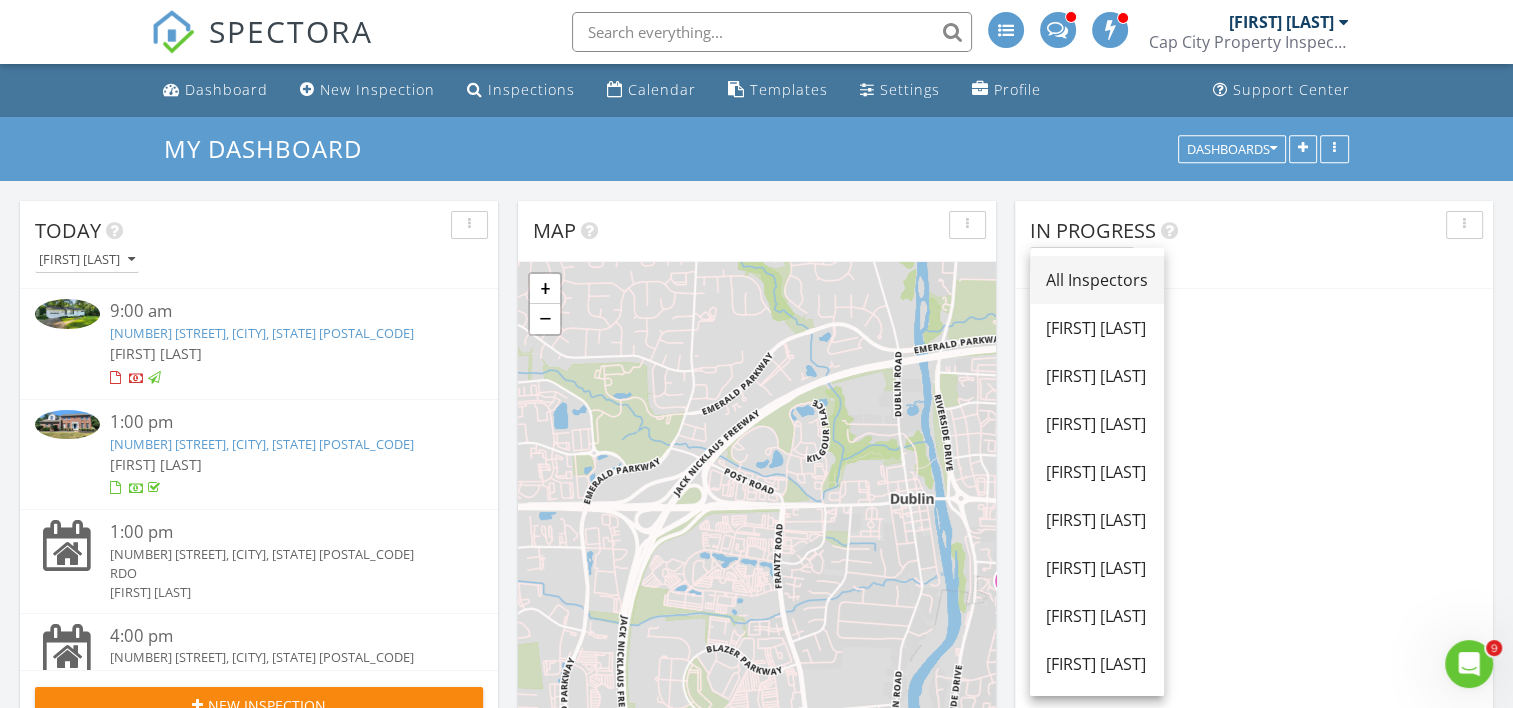 scroll, scrollTop: 0, scrollLeft: 0, axis: both 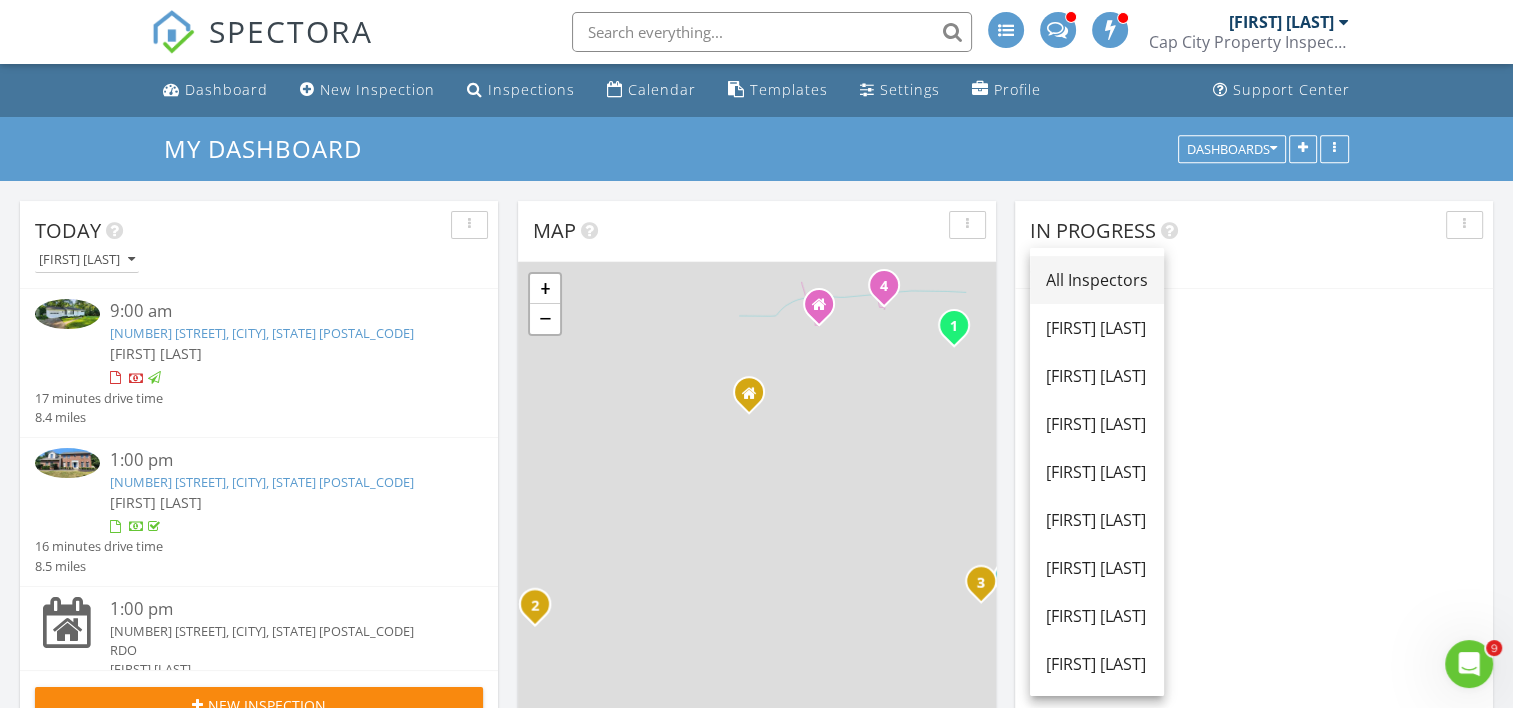 click on "All Inspectors" at bounding box center [1097, 280] 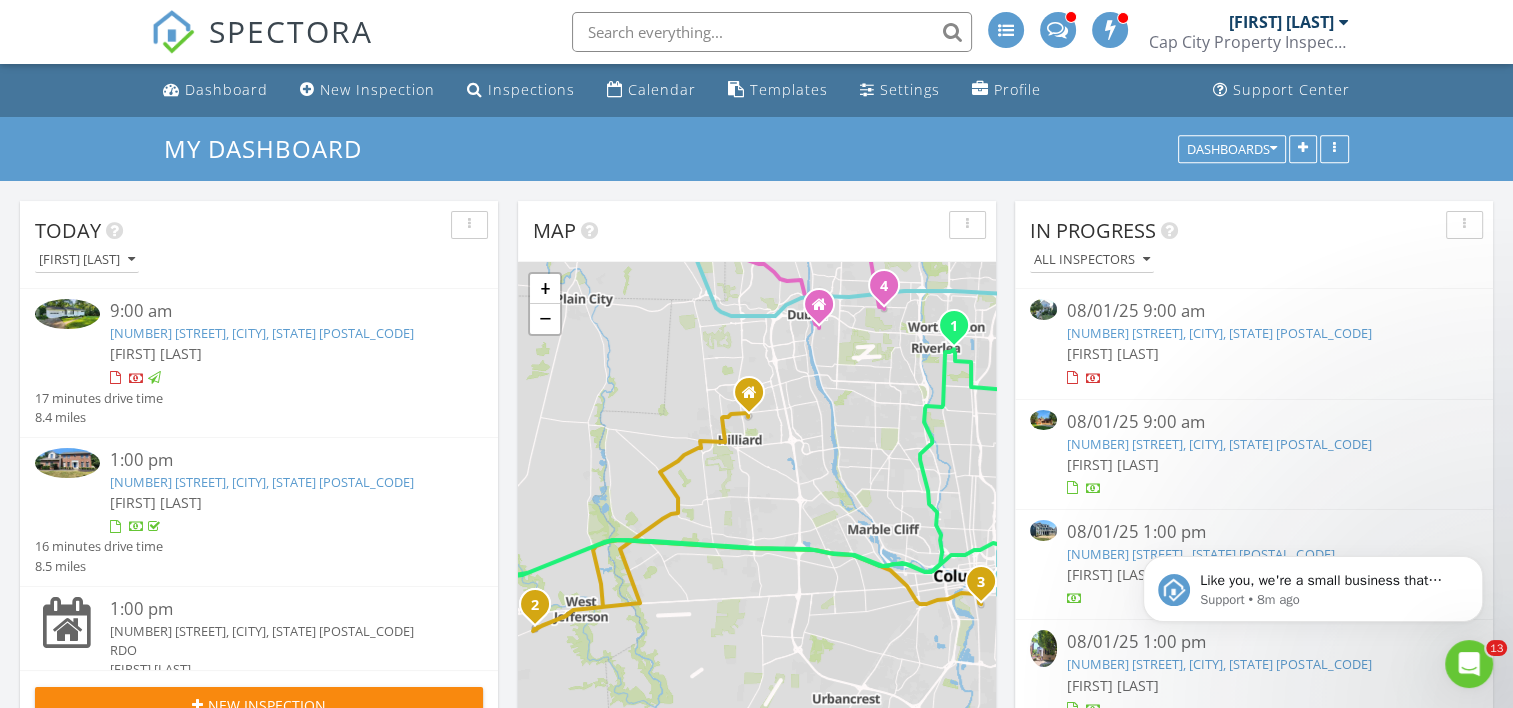 scroll, scrollTop: 0, scrollLeft: 0, axis: both 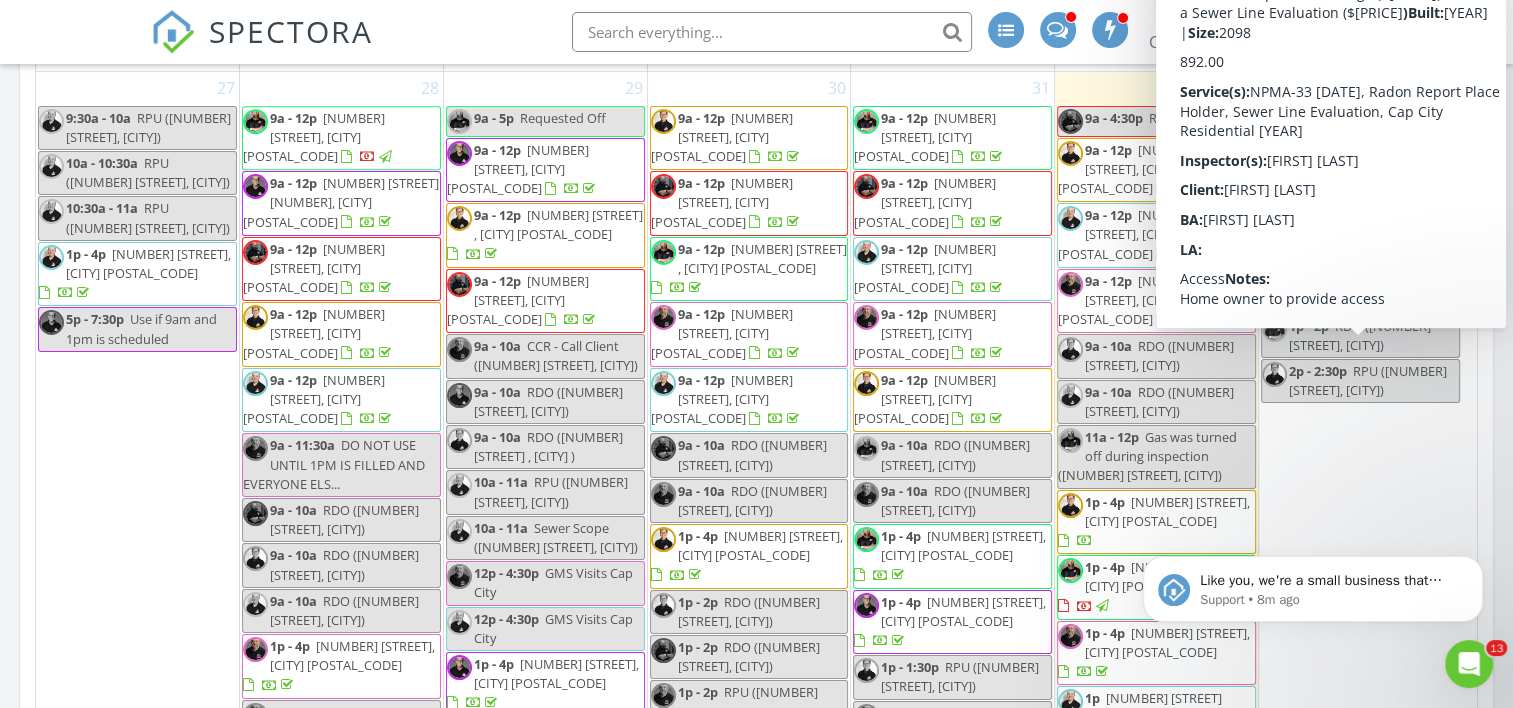 click on "August 2025 today list day week cal wk 4 wk month Sun Mon Tue Wed Thu Fri Sat 27
9:30a - 10a
RPU (7692 Schoolway Ct, Dublin)
10a - 10:30a
RPU (1189 Sunny Hill Dr, Columbus)
10:30a - 11a
RPU (5622 Andrea Ln, Hilliard)
1p - 4p
47 Leroy St, Dayton 45402
5p - 7:30p
Use if 9am and 1pm is scheduled
28
9a - 12p" at bounding box center [756, 417] 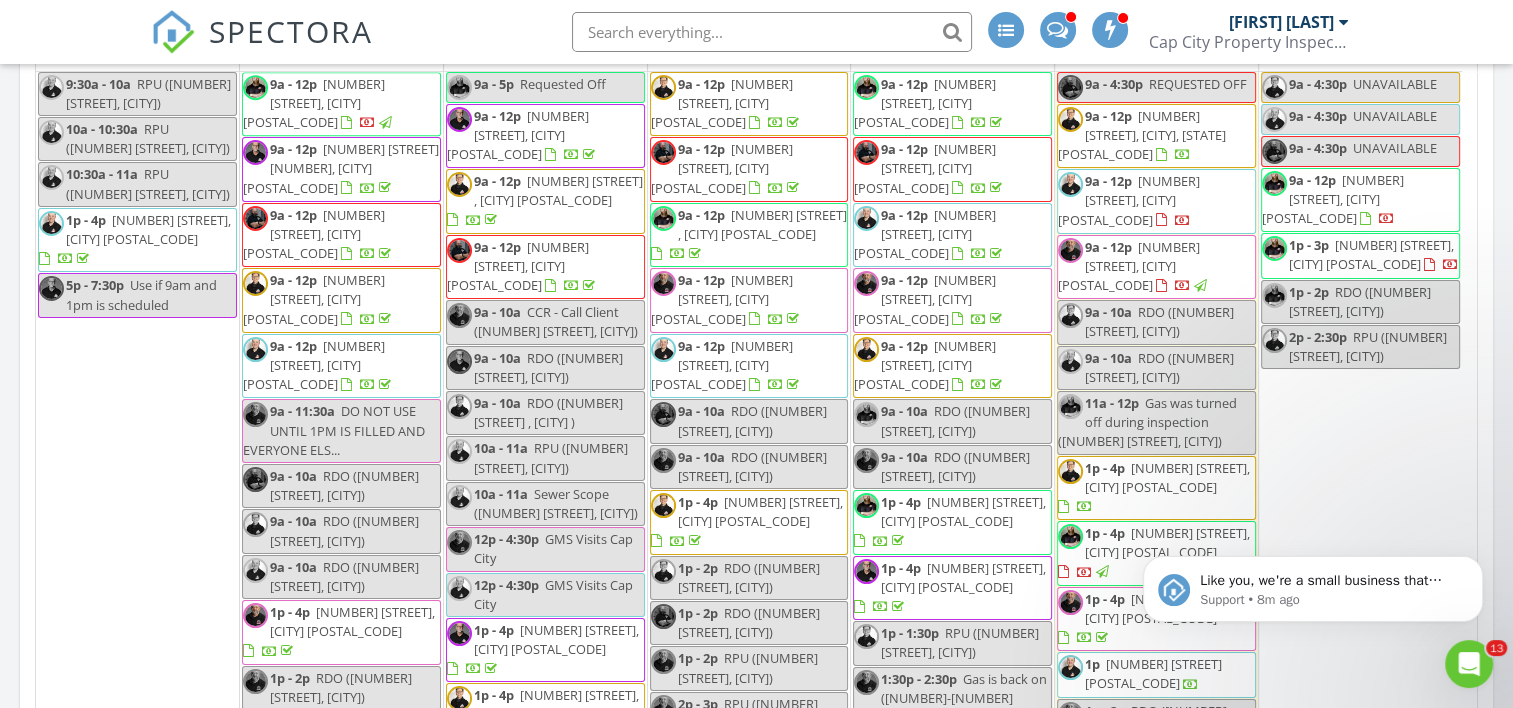 scroll, scrollTop: 0, scrollLeft: 0, axis: both 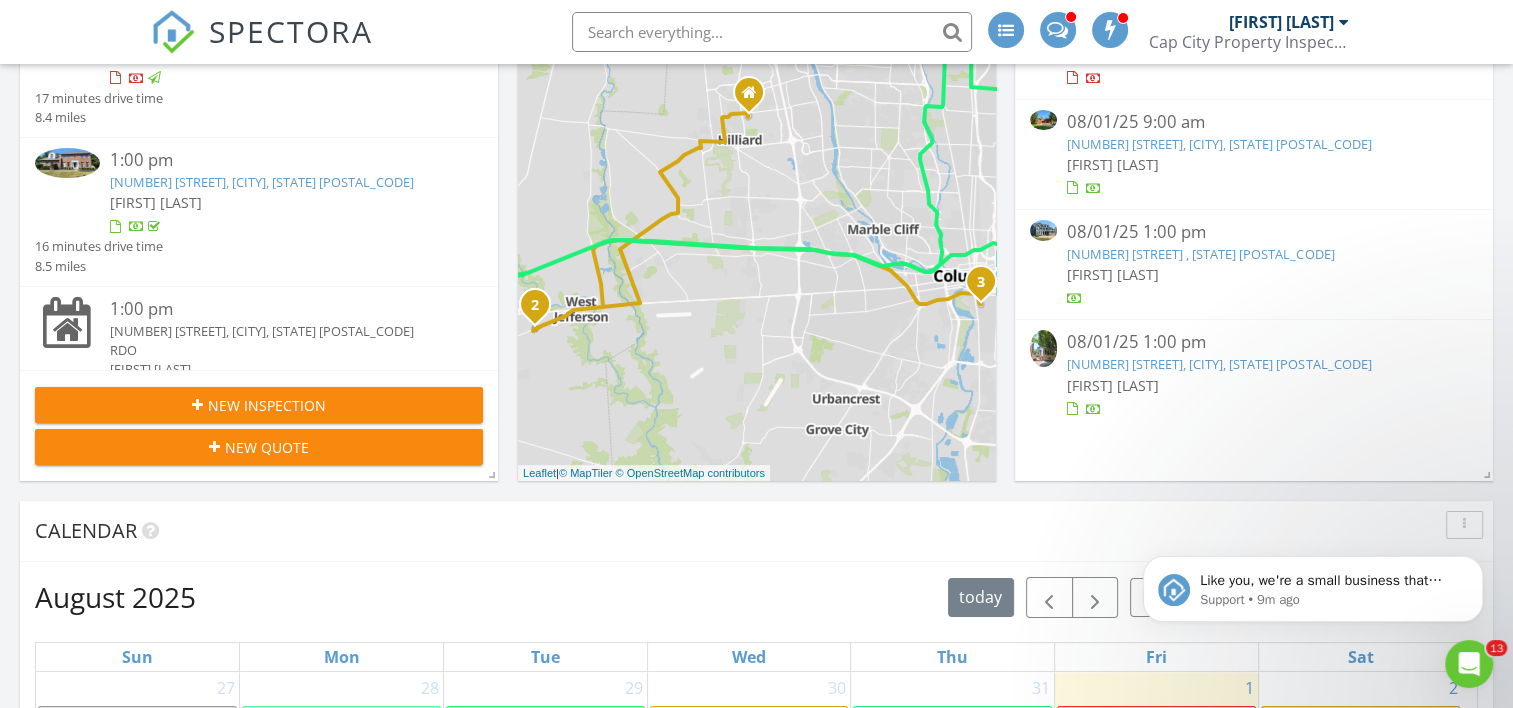 click on "8622 Ben Hale Ct , OH 43004" at bounding box center (1200, 254) 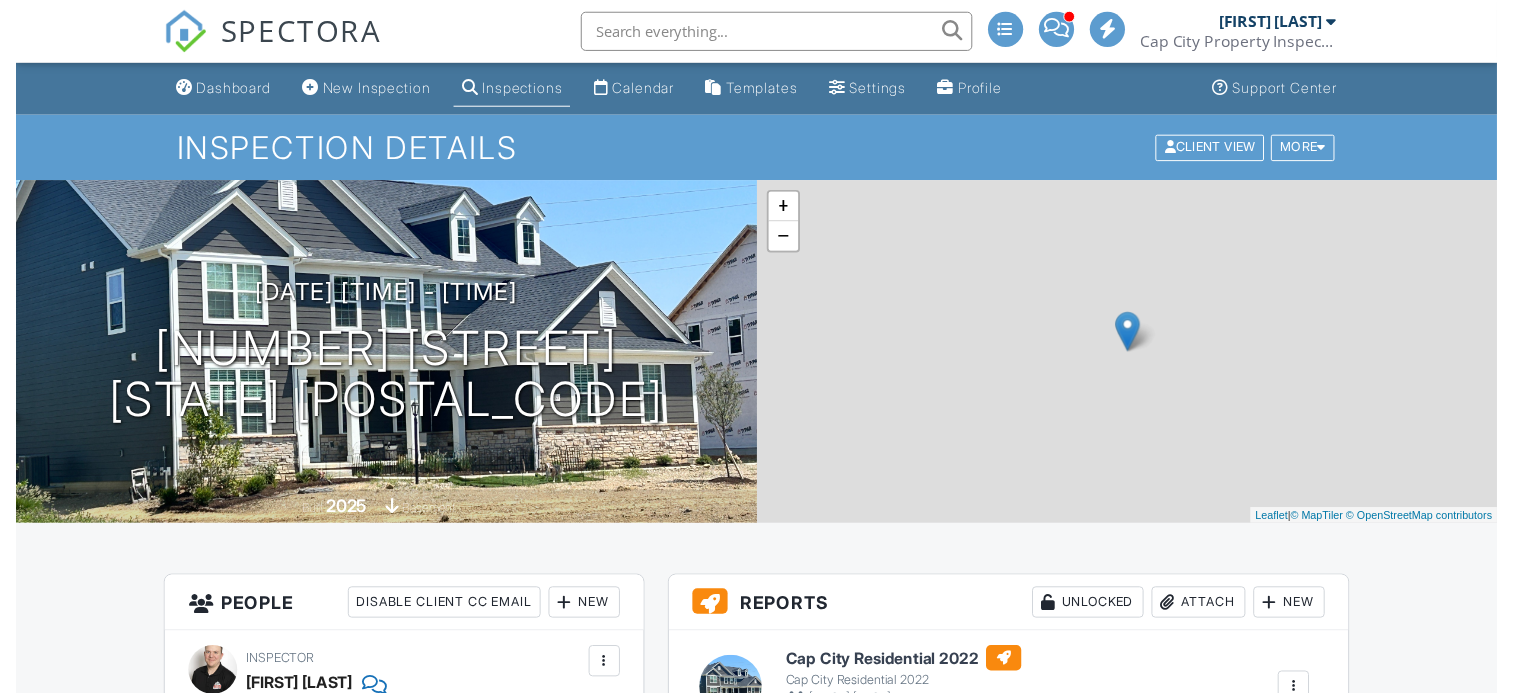 scroll, scrollTop: 0, scrollLeft: 0, axis: both 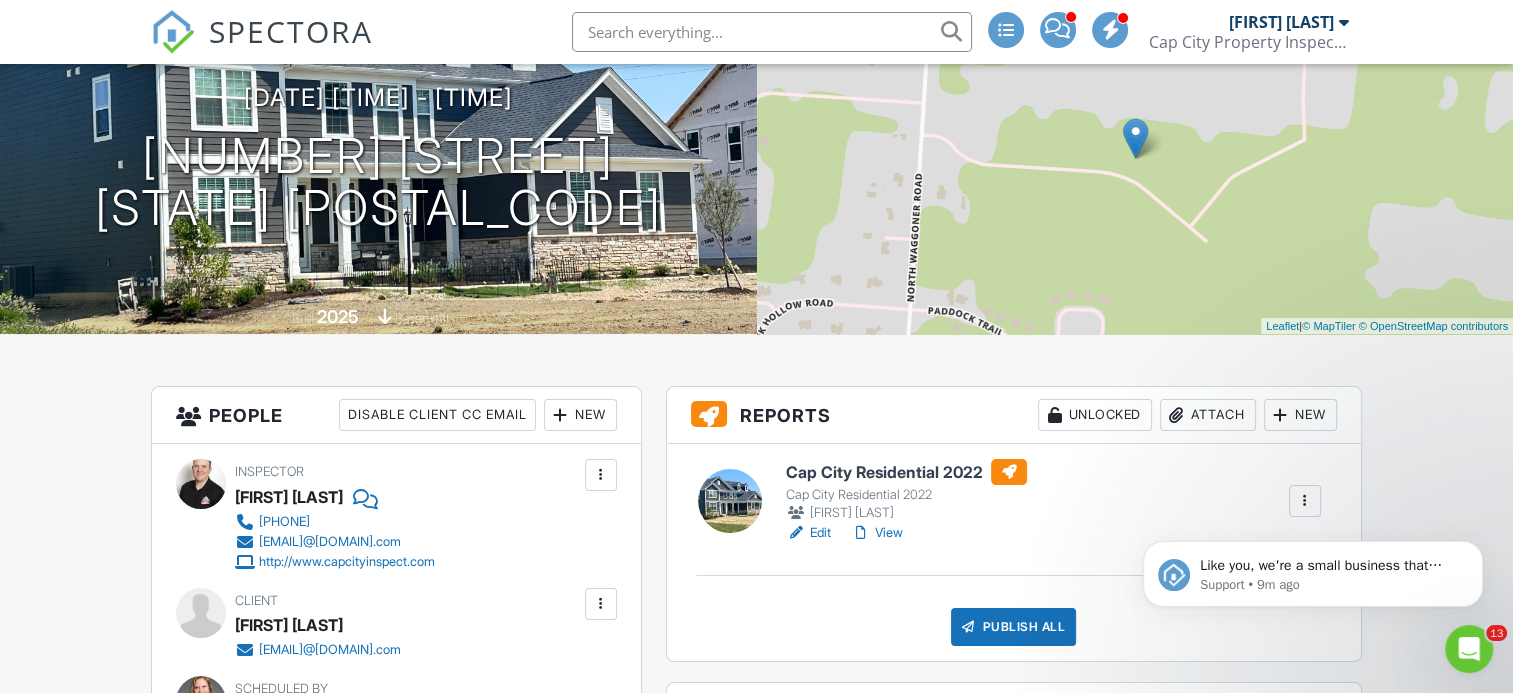 click on "View" at bounding box center [877, 533] 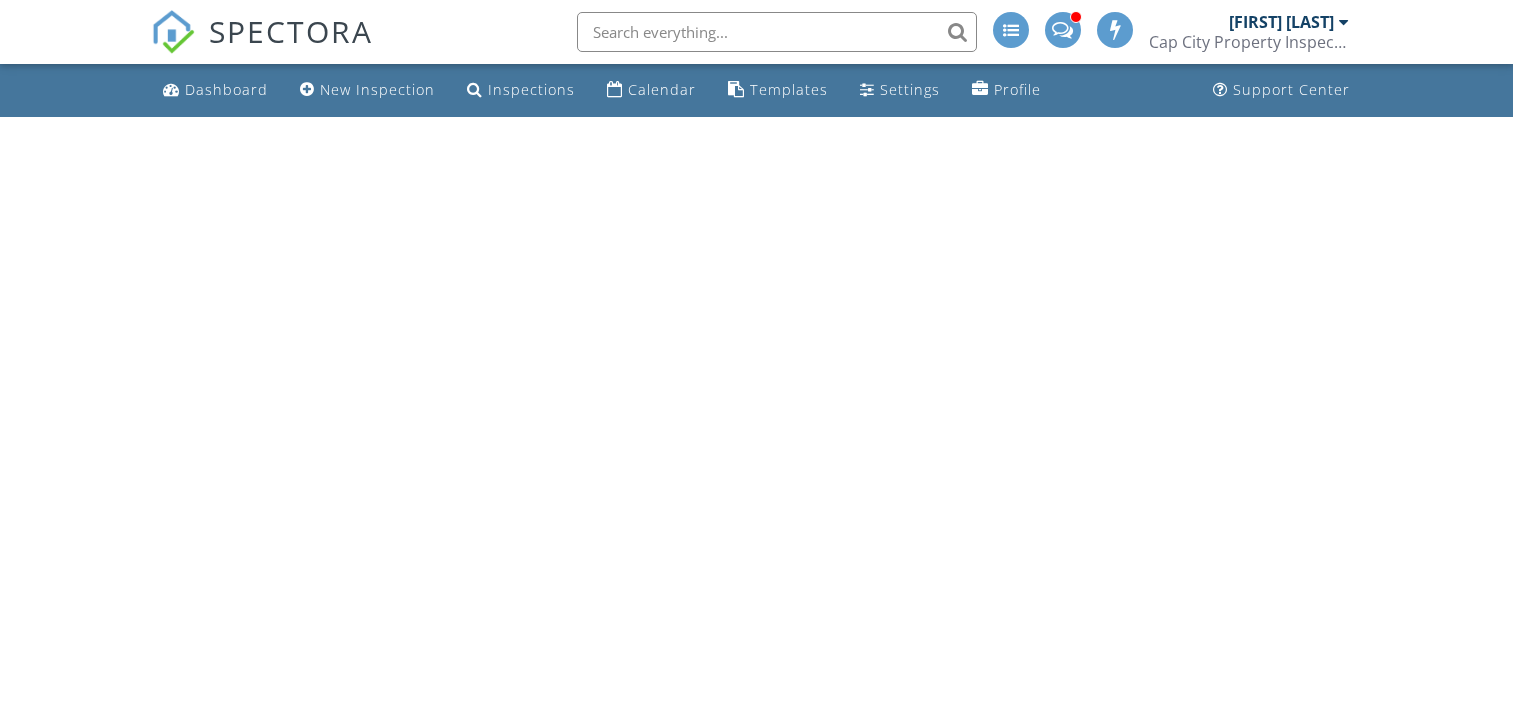 scroll, scrollTop: 0, scrollLeft: 0, axis: both 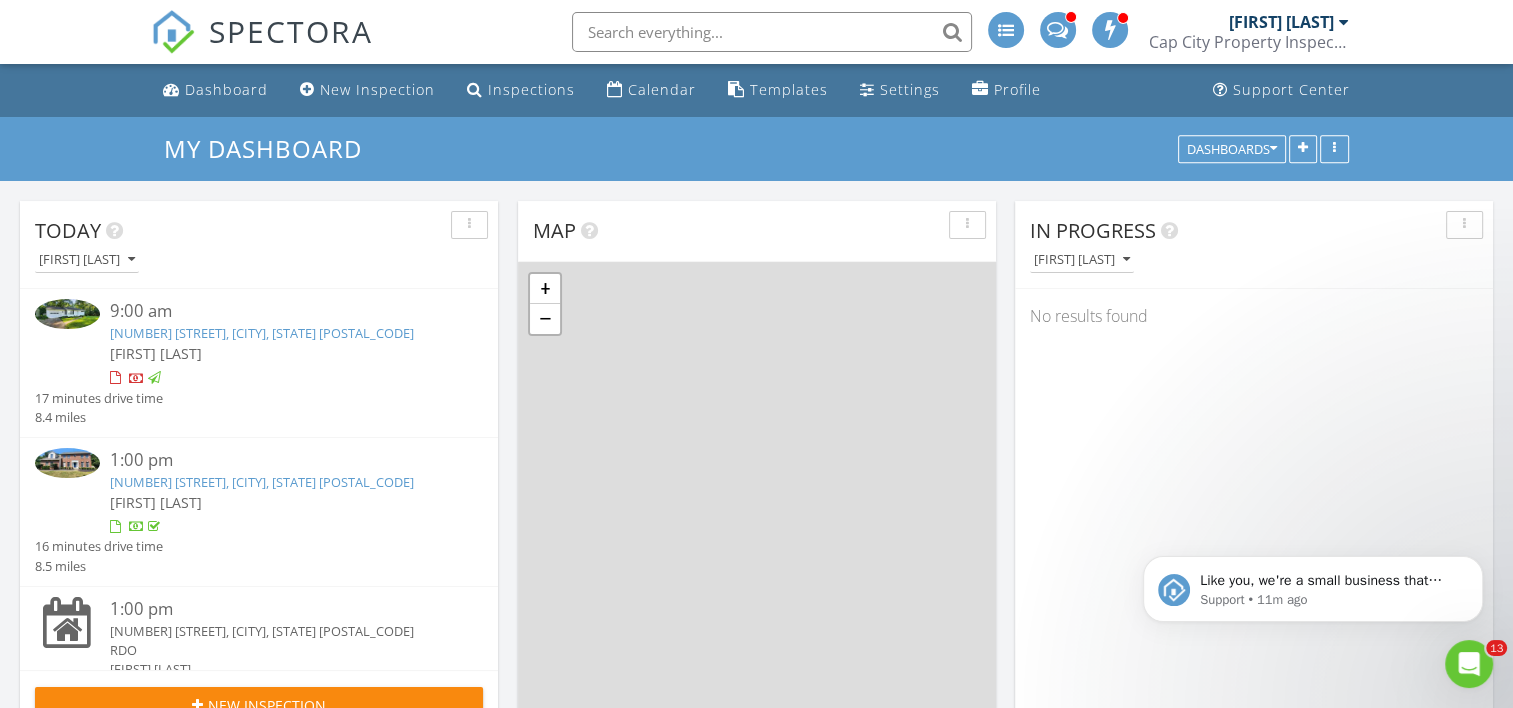 click on "[NAME] [NAME]" at bounding box center (1281, 22) 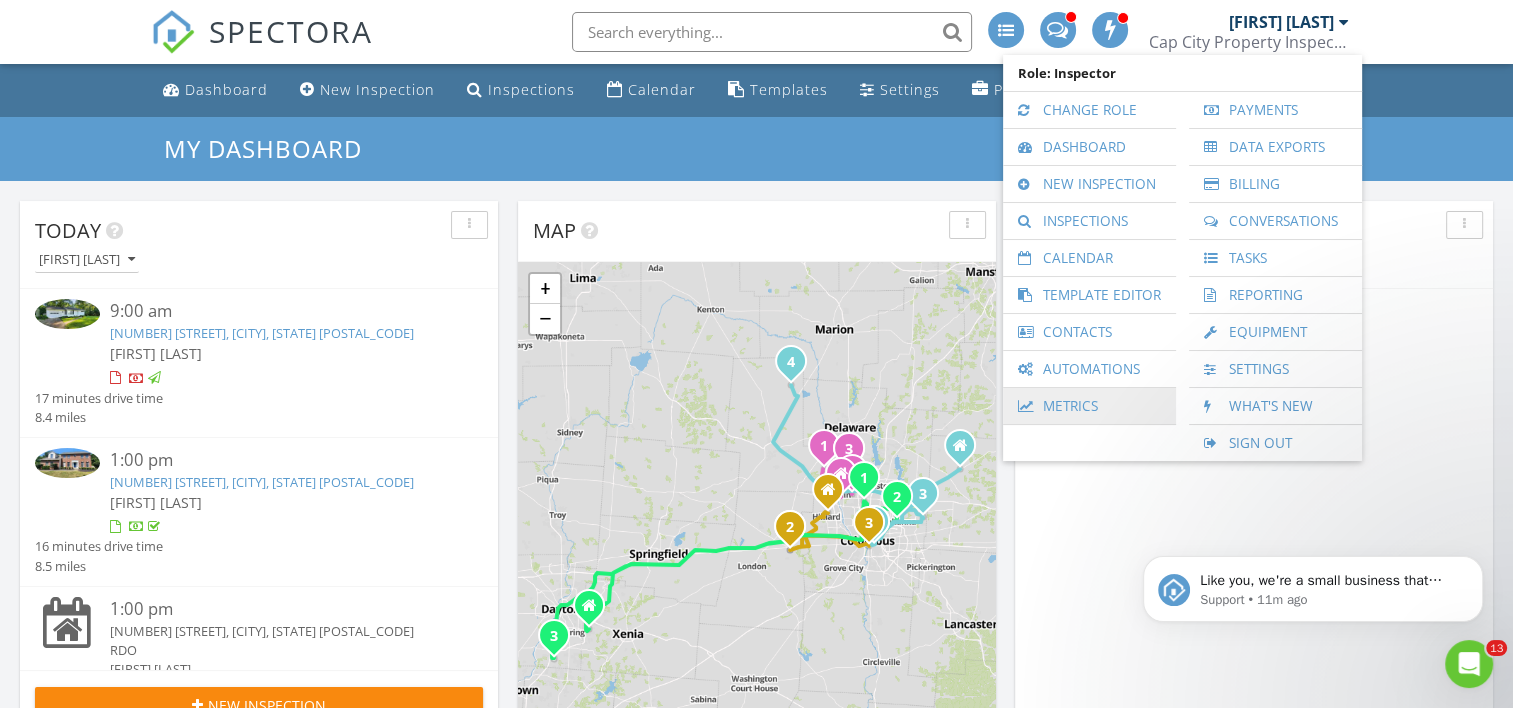 click on "Metrics" at bounding box center (1089, 406) 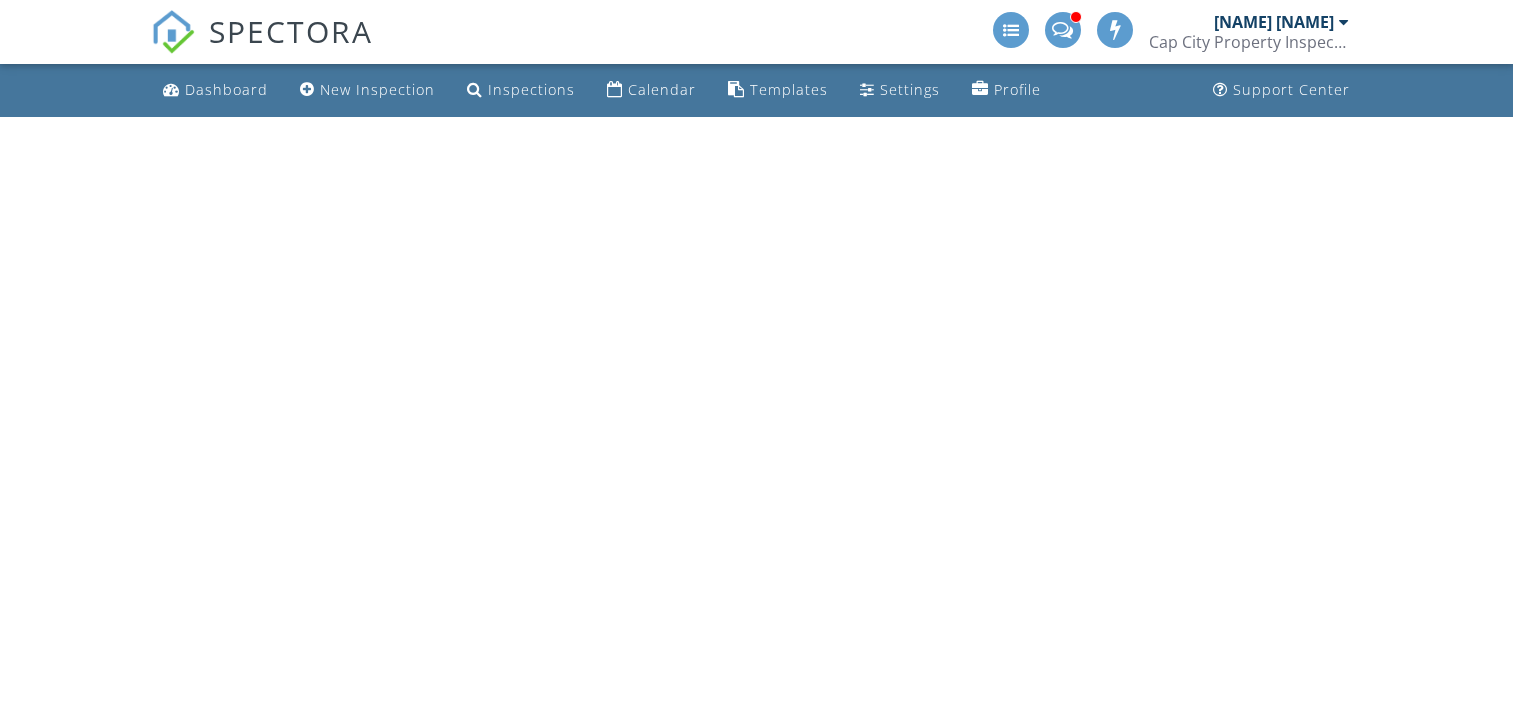 scroll, scrollTop: 0, scrollLeft: 0, axis: both 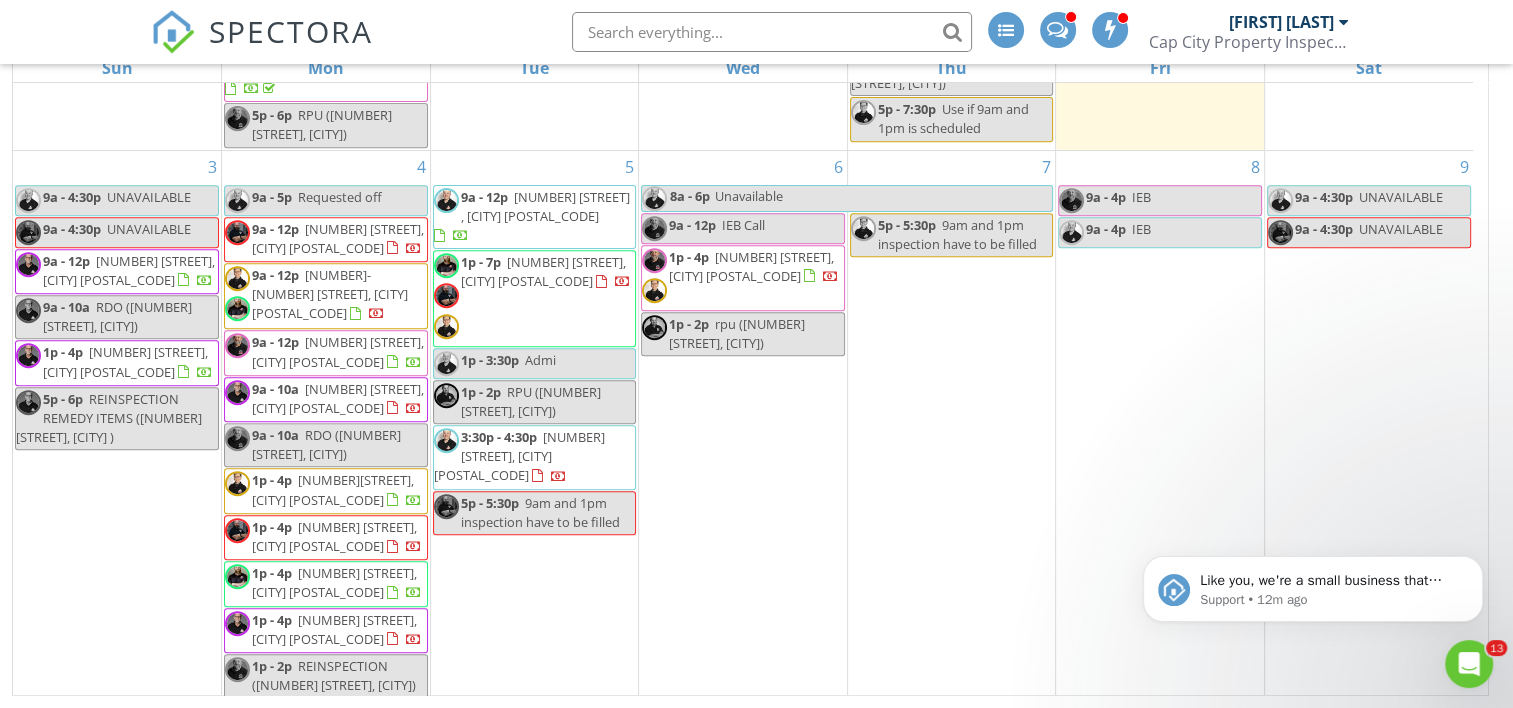 click on "[NUMBER] [STREET], [CITY] [POSTAL_CODE]" at bounding box center [338, 351] 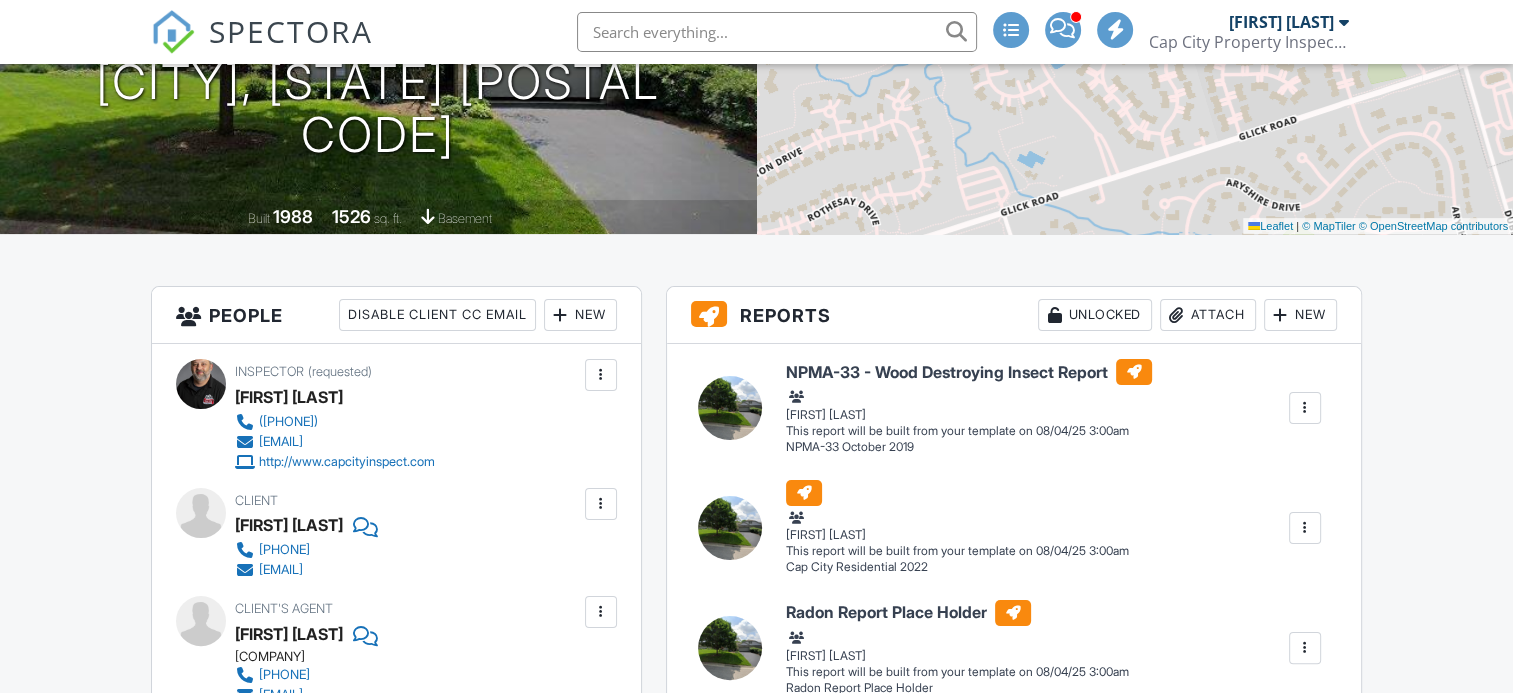 scroll, scrollTop: 500, scrollLeft: 0, axis: vertical 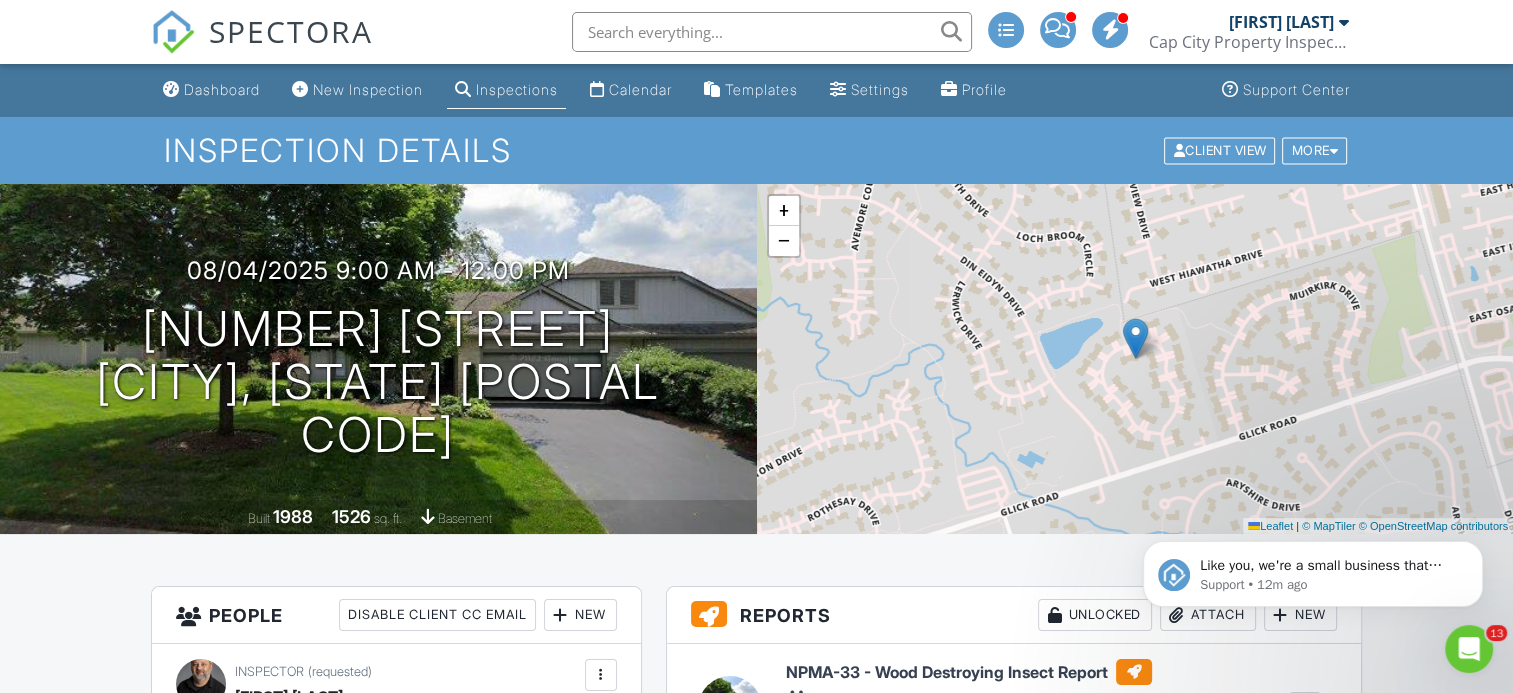 click on "Calendar" at bounding box center [640, 89] 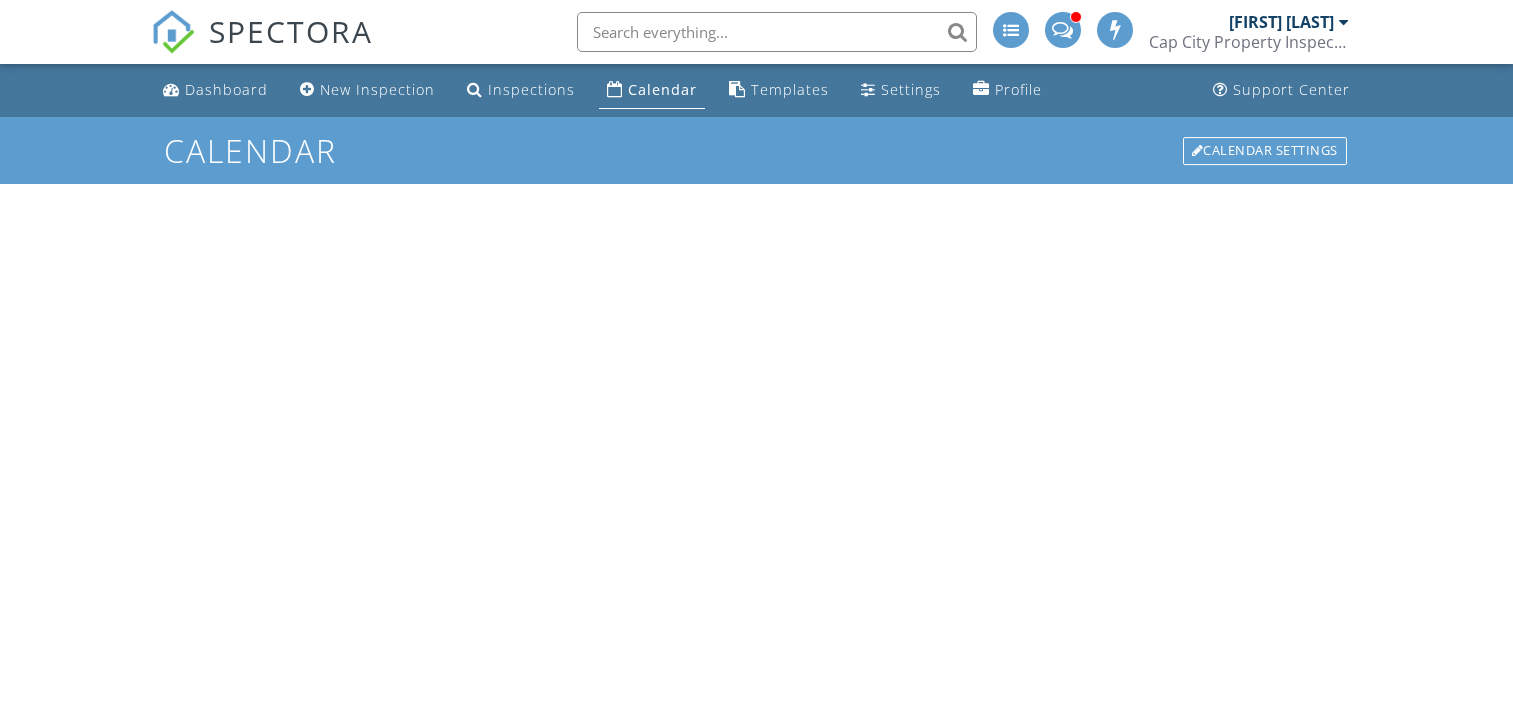 scroll, scrollTop: 0, scrollLeft: 0, axis: both 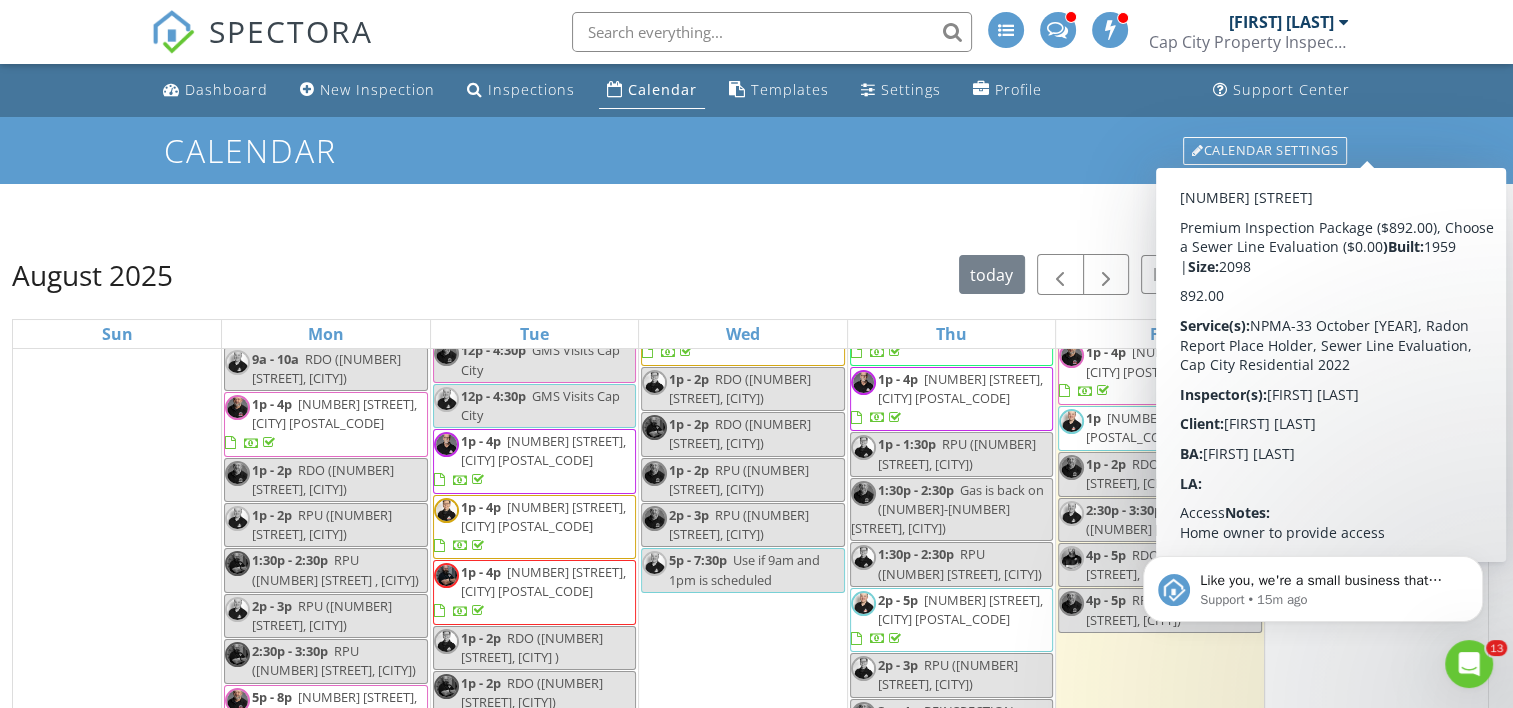 click on "New Calendar View       August 2025 today list day week cal wk 4 wk month Sun Mon Tue Wed Thu Fri Sat 27
9:30a - 10a
RPU (7692 Schoolway Ct, Dublin)
10a - 10:30a
RPU (1189 Sunny Hill Dr, Columbus)
10:30a - 11a
RPU (5622 Andrea Ln, Hilliard)
1p - 4p
47 Leroy St, Dayton 45402
5p - 7:30p
Use if 9am and 1pm is scheduled
28
9a - 12p" at bounding box center (756, 579) 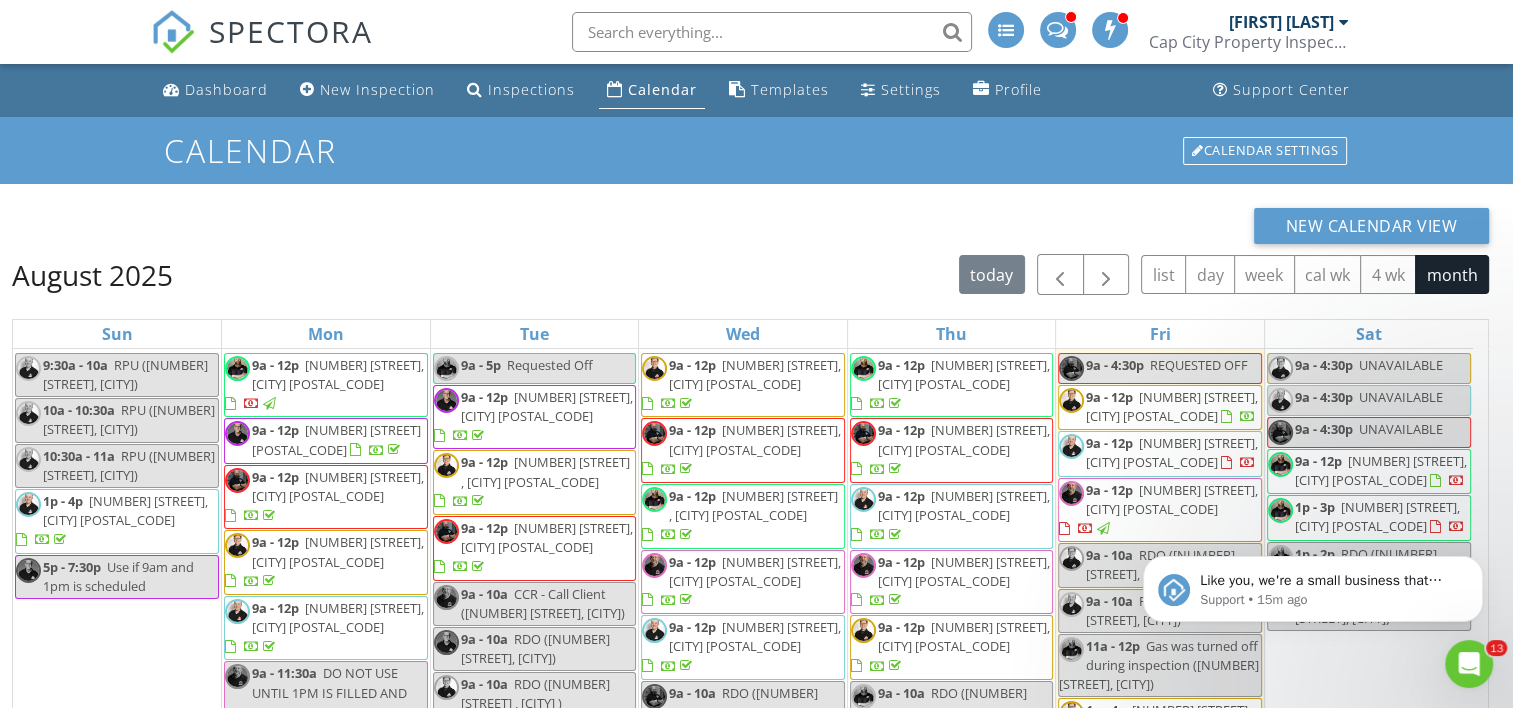 scroll, scrollTop: 0, scrollLeft: 0, axis: both 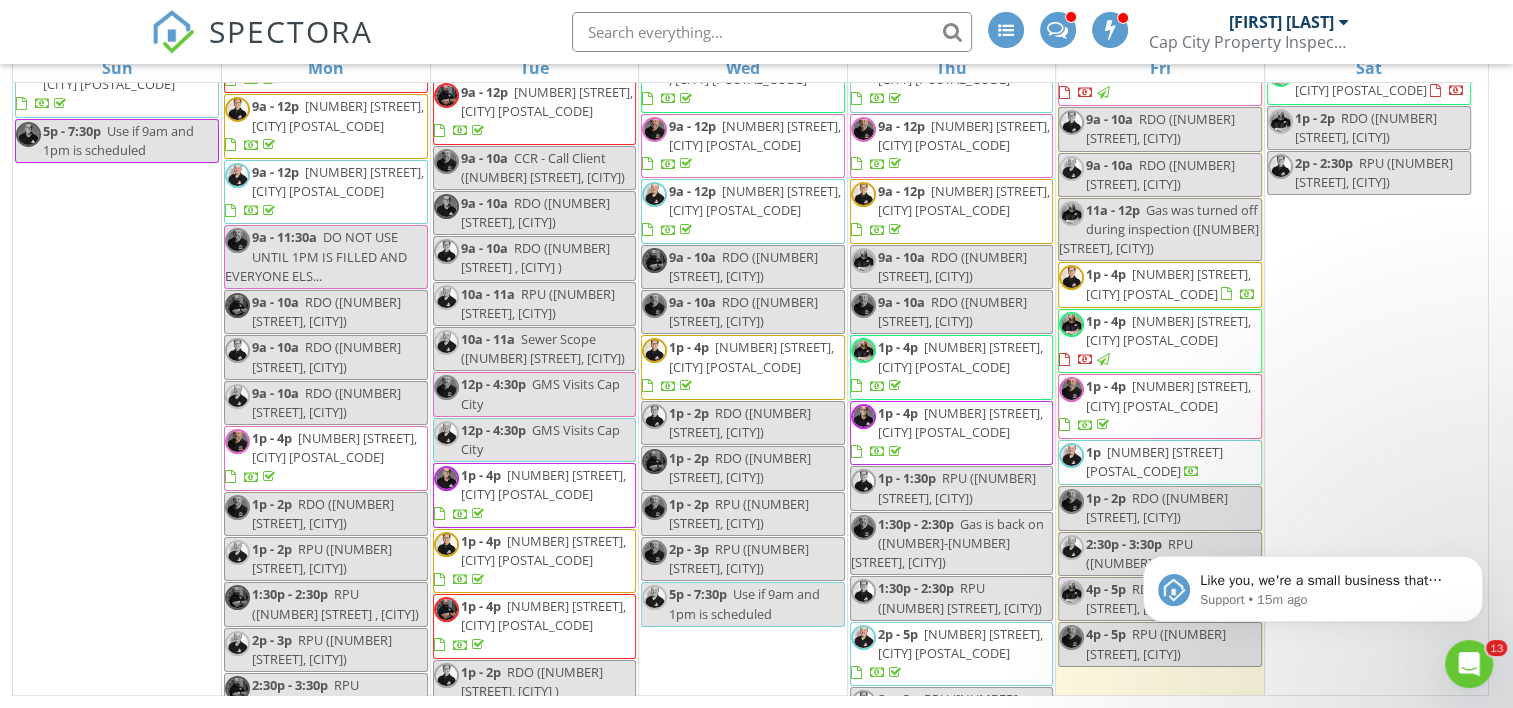 click on "1185 E College Ave, Westerville 43081" at bounding box center (751, 356) 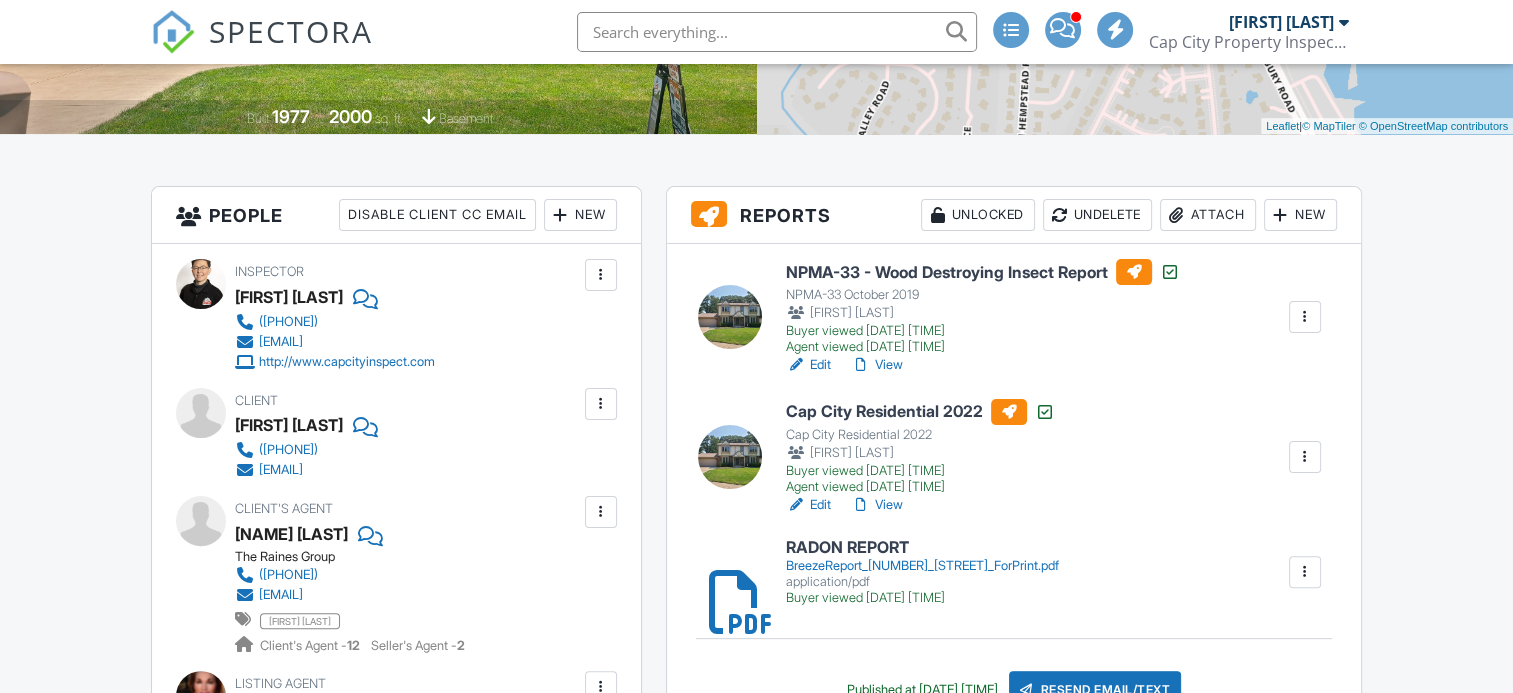 scroll, scrollTop: 400, scrollLeft: 0, axis: vertical 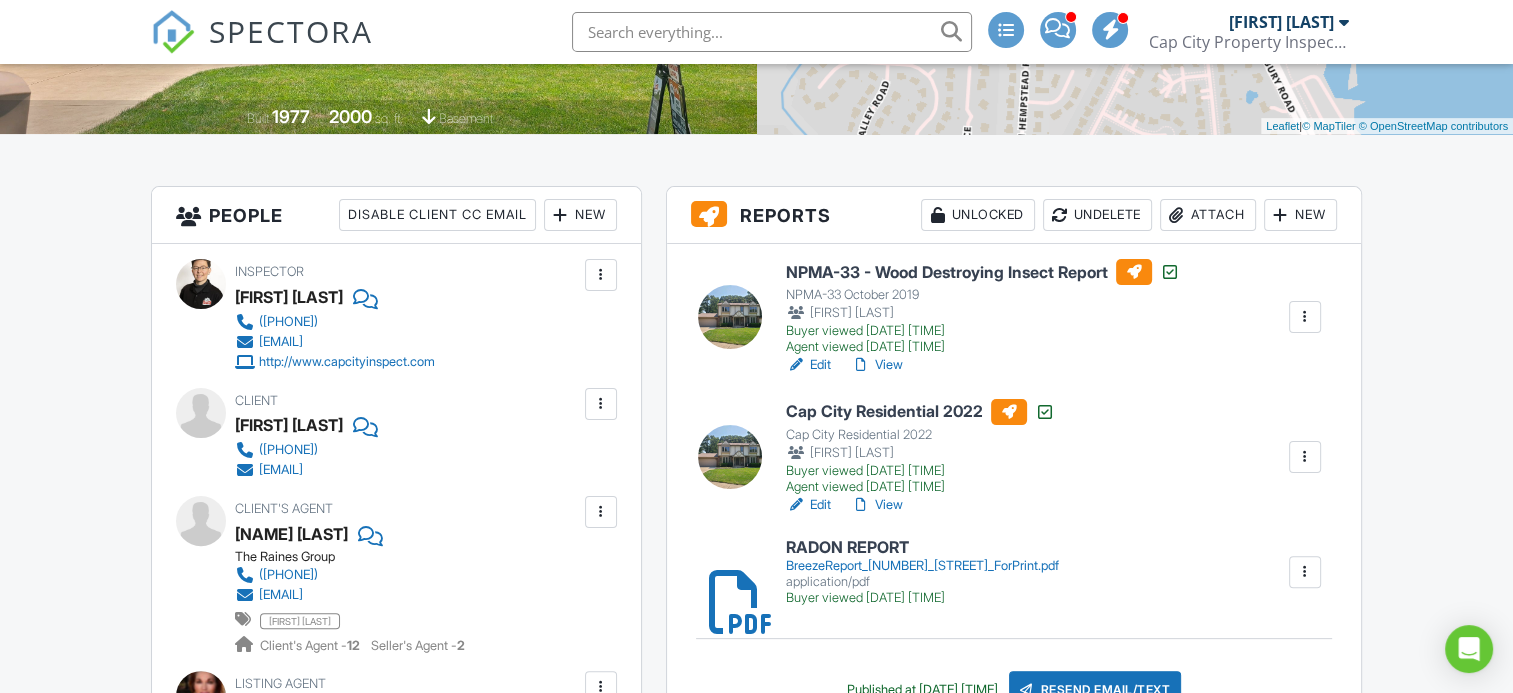 click on "View" at bounding box center (877, 505) 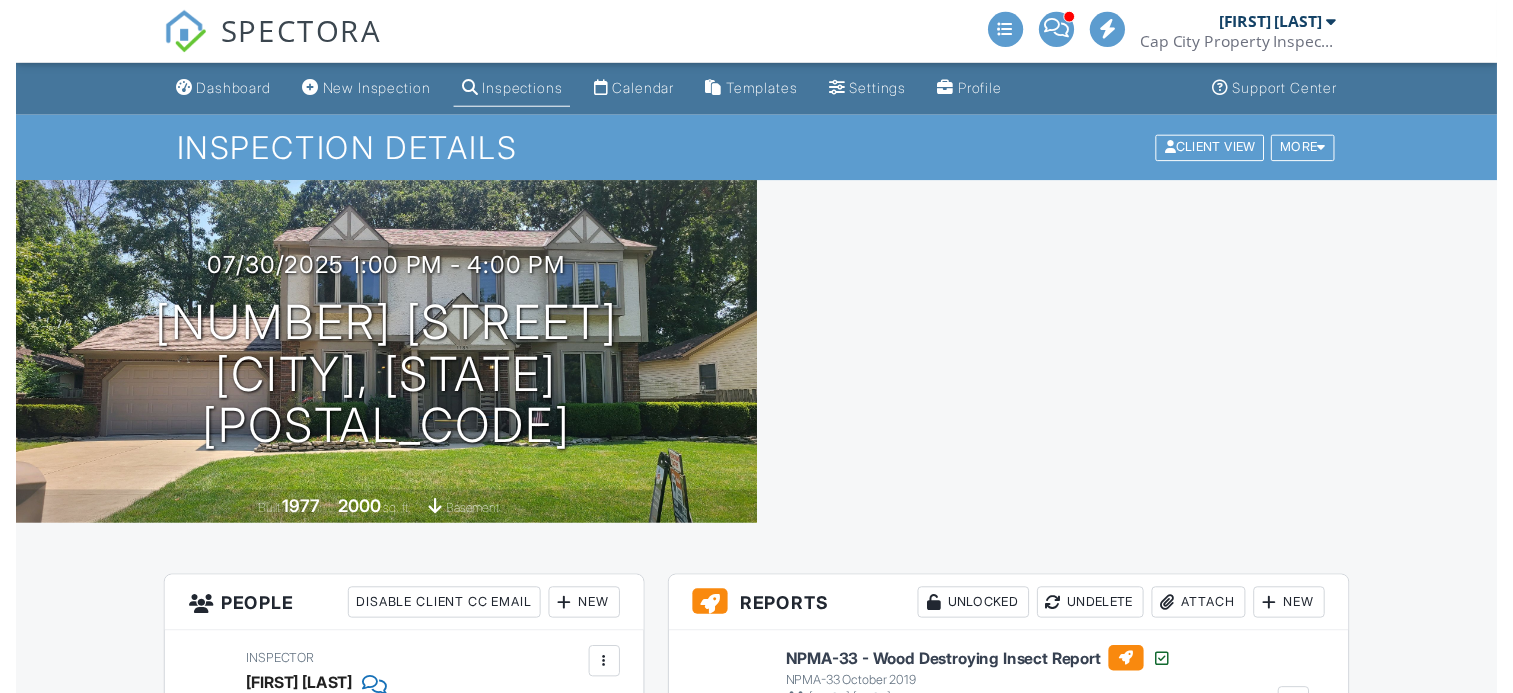 scroll, scrollTop: 0, scrollLeft: 0, axis: both 